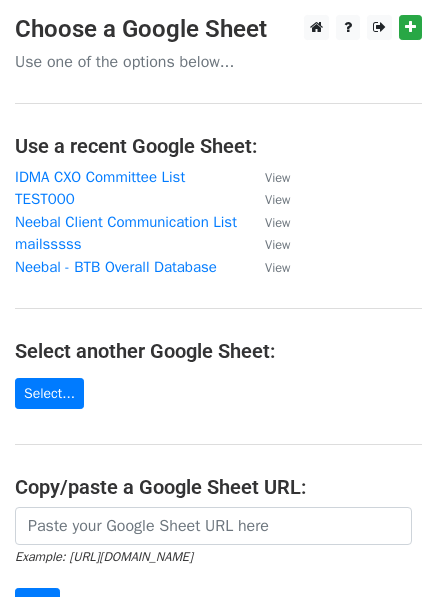 scroll, scrollTop: 0, scrollLeft: 0, axis: both 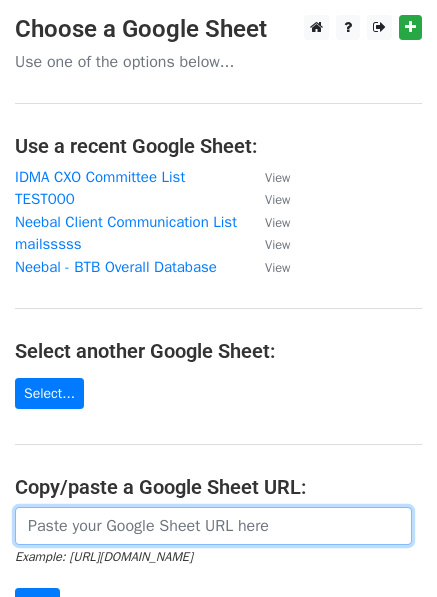 click at bounding box center (213, 526) 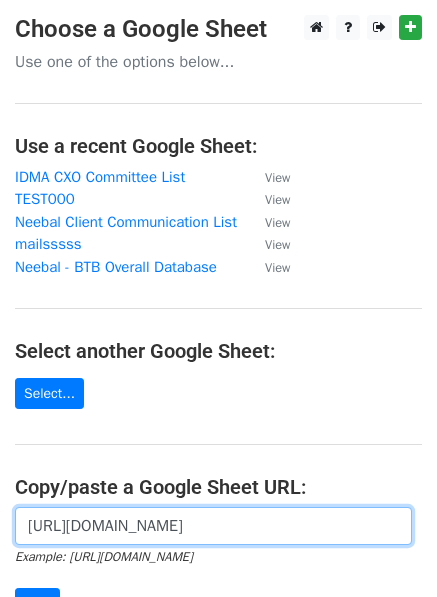scroll, scrollTop: 0, scrollLeft: 595, axis: horizontal 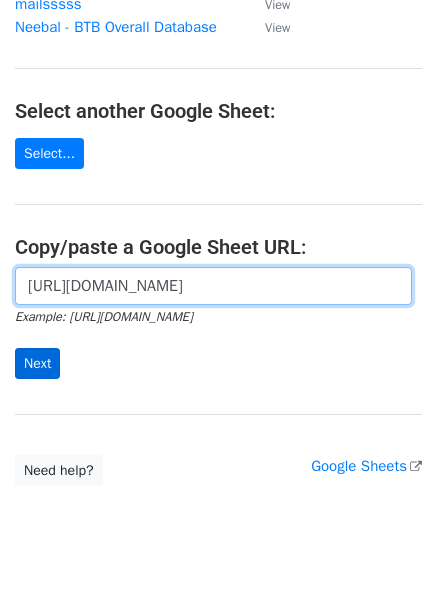 type on "https://docs.google.com/spreadsheets/d/1zOf0-TyxoLWJ5p2Qt-xHjkS9naENjIJ-yc-bhCGSNPk/edit?gid=1067660878#gid=1067660878" 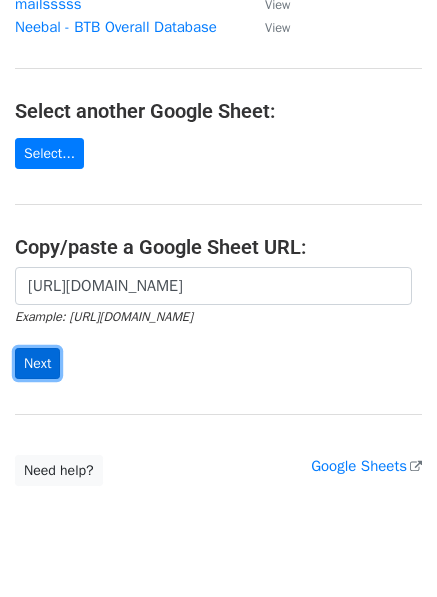 scroll, scrollTop: 0, scrollLeft: 0, axis: both 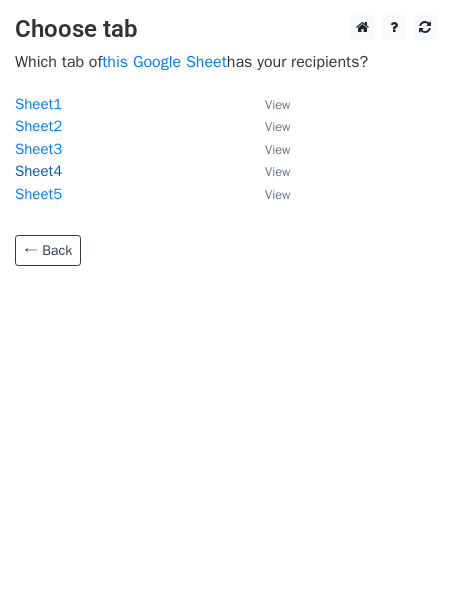 click on "Sheet4" at bounding box center [38, 171] 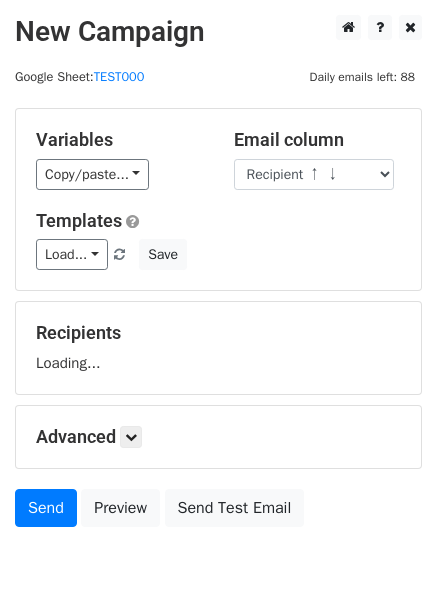 scroll, scrollTop: 0, scrollLeft: 0, axis: both 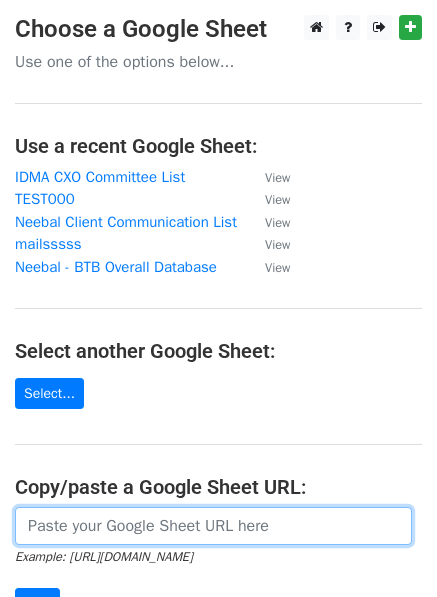 click at bounding box center [213, 526] 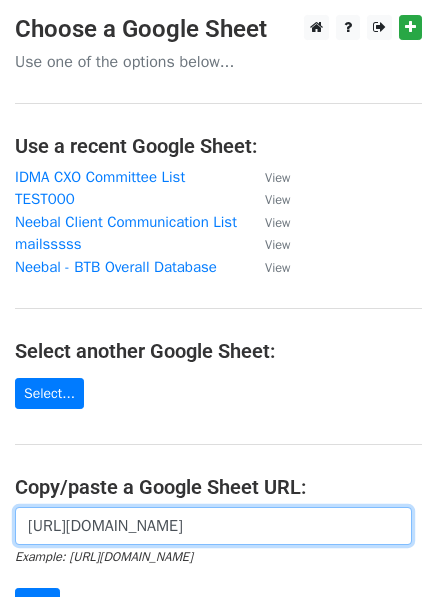 scroll, scrollTop: 0, scrollLeft: 595, axis: horizontal 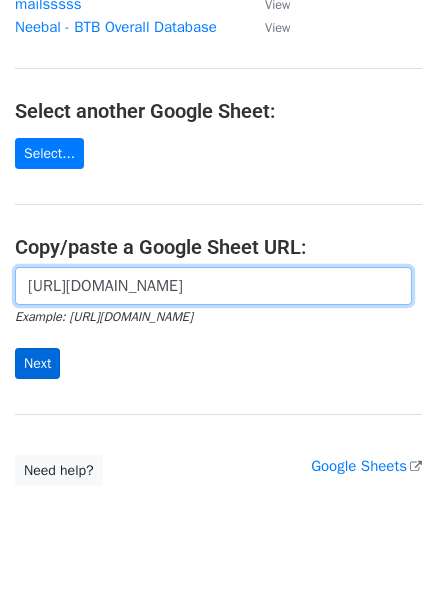 type on "https://docs.google.com/spreadsheets/d/1zOf0-TyxoLWJ5p2Qt-xHjkS9naENjIJ-yc-bhCGSNPk/edit?gid=1067660878#gid=1067660878" 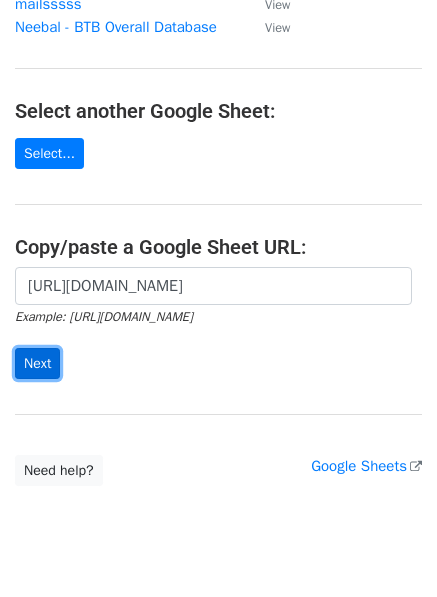 scroll, scrollTop: 0, scrollLeft: 0, axis: both 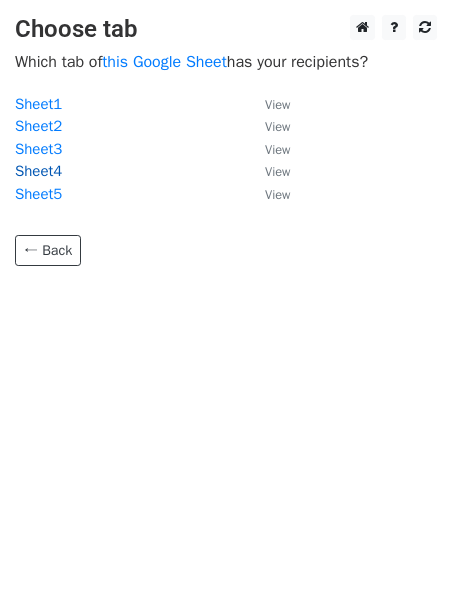 click on "Sheet4" at bounding box center (38, 171) 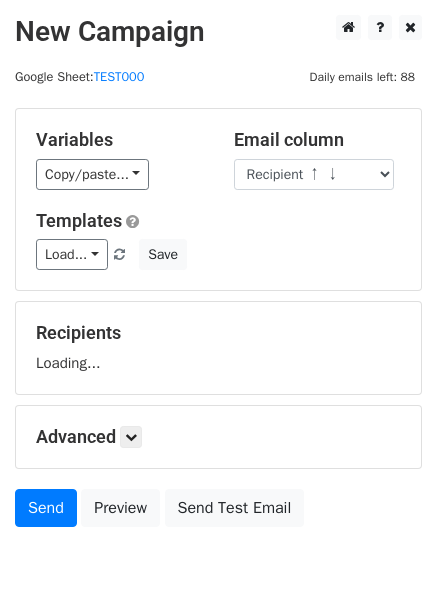 scroll, scrollTop: 0, scrollLeft: 0, axis: both 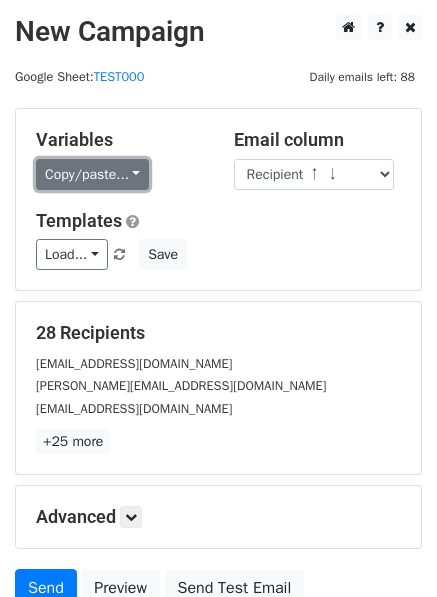 click on "Copy/paste..." at bounding box center [92, 174] 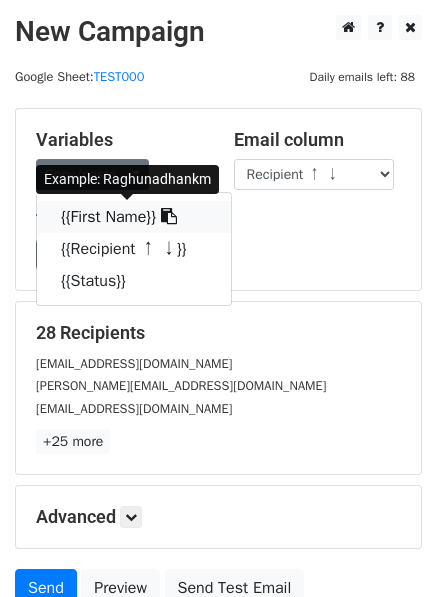 click at bounding box center (169, 216) 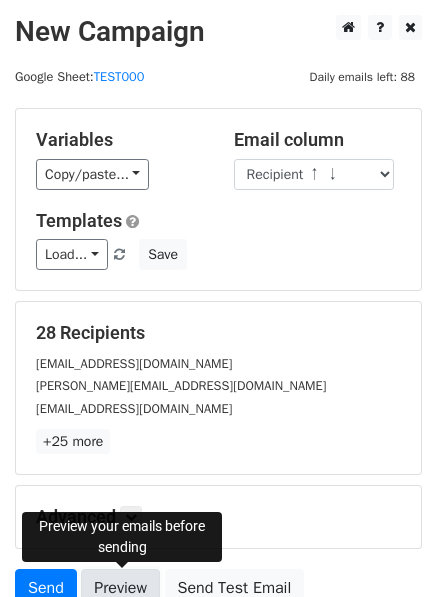 click on "Preview" at bounding box center (120, 588) 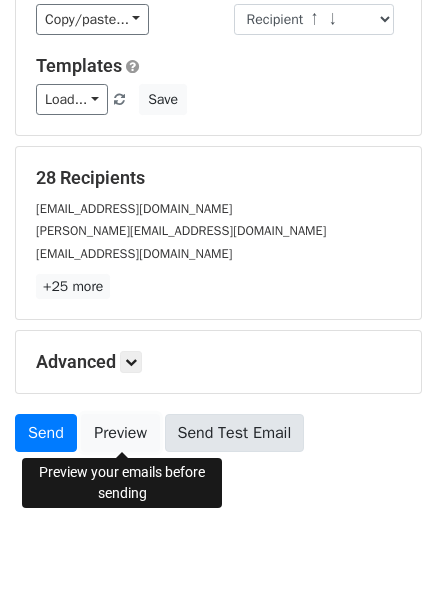 scroll, scrollTop: 180, scrollLeft: 0, axis: vertical 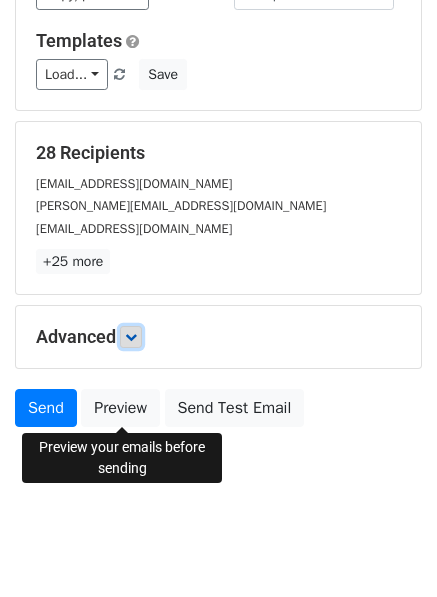 click at bounding box center [131, 337] 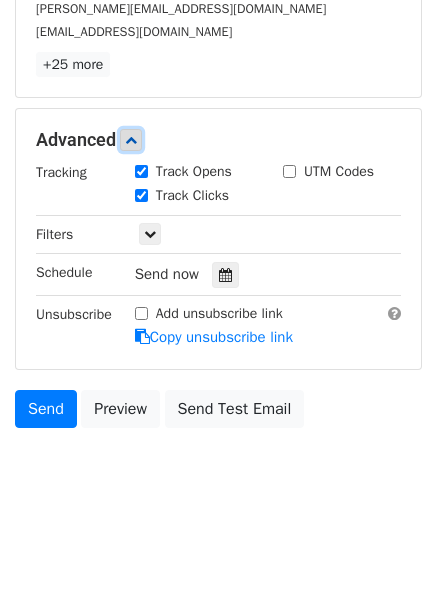 scroll, scrollTop: 378, scrollLeft: 0, axis: vertical 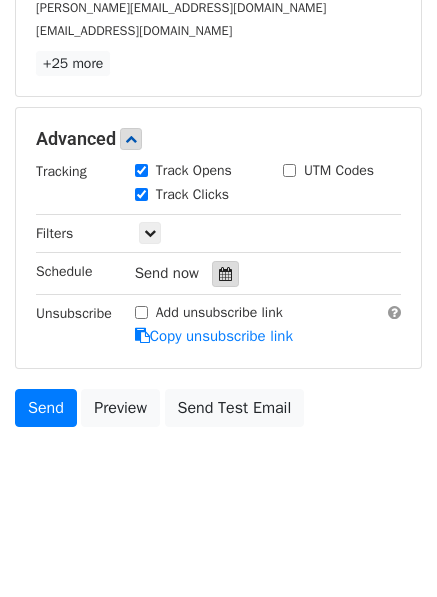 click at bounding box center [225, 274] 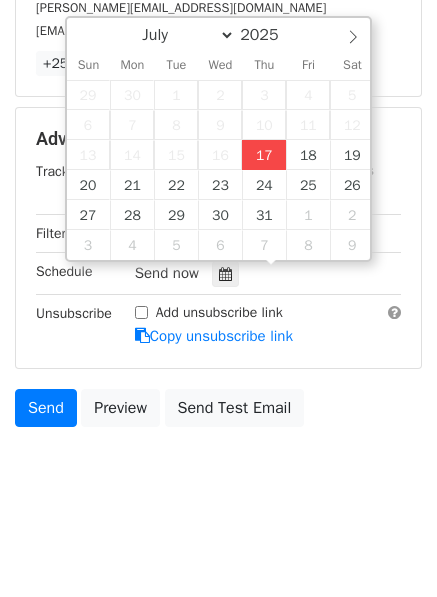 type on "[DATE] 12:11" 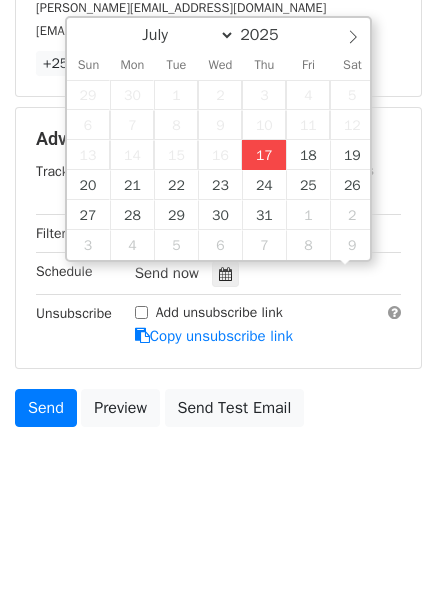 scroll, scrollTop: 1, scrollLeft: 0, axis: vertical 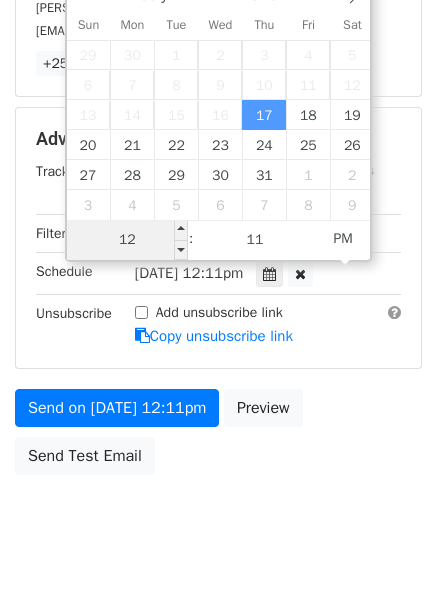 click on "12" at bounding box center [128, 240] 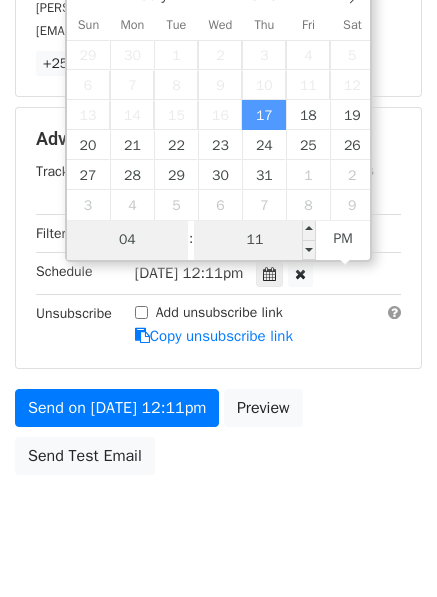 type on "04" 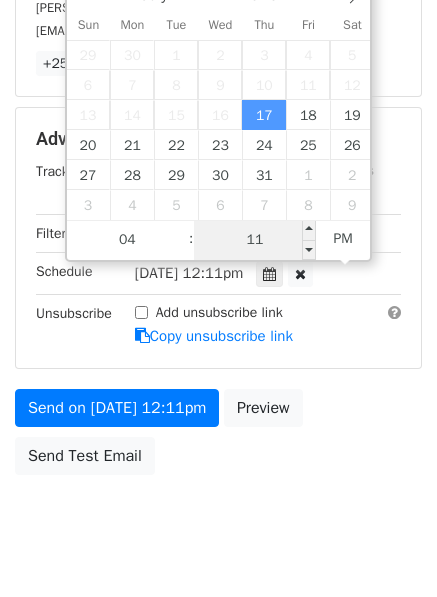type on "[DATE] 16:11" 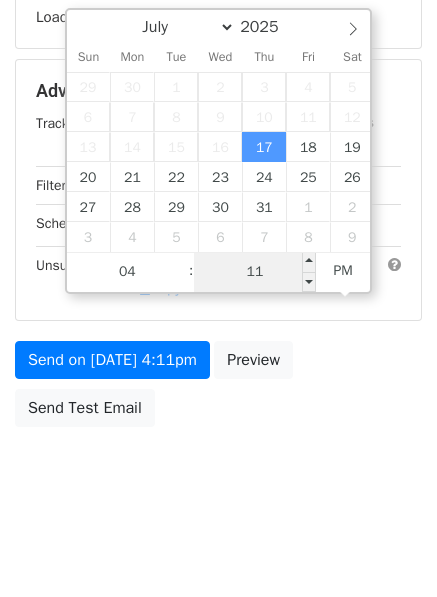 scroll, scrollTop: 346, scrollLeft: 0, axis: vertical 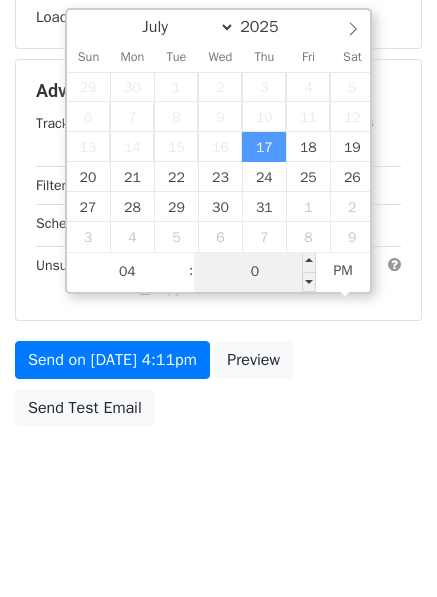 type on "00" 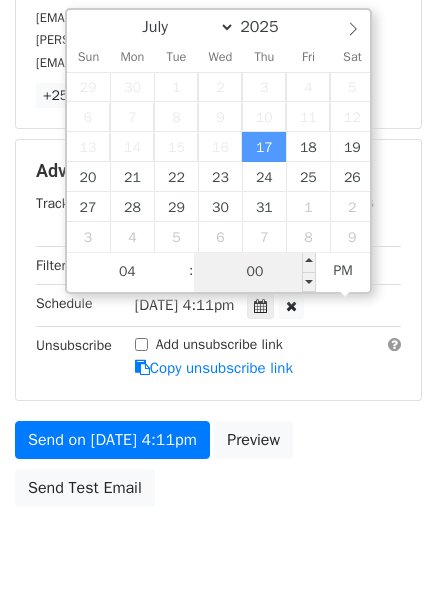 scroll, scrollTop: 378, scrollLeft: 0, axis: vertical 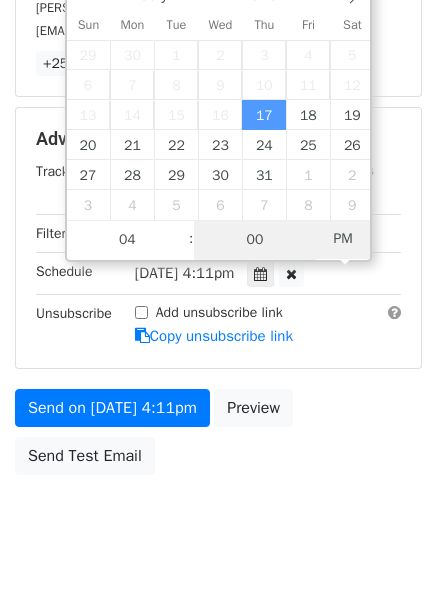 type on "[DATE] 12:11" 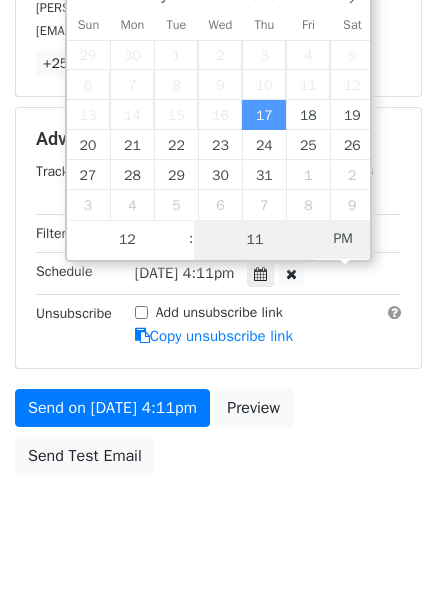click on "PM" at bounding box center (343, 239) 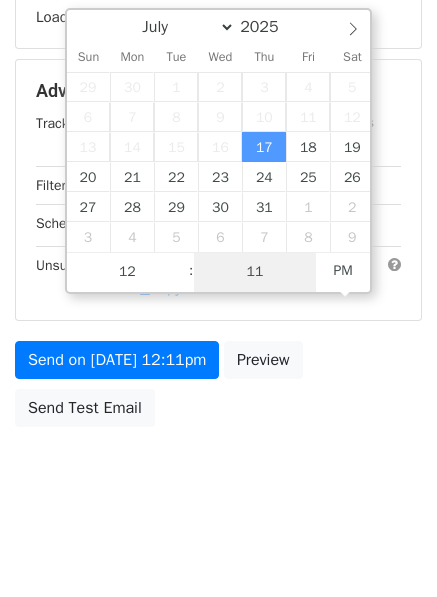 scroll, scrollTop: 378, scrollLeft: 0, axis: vertical 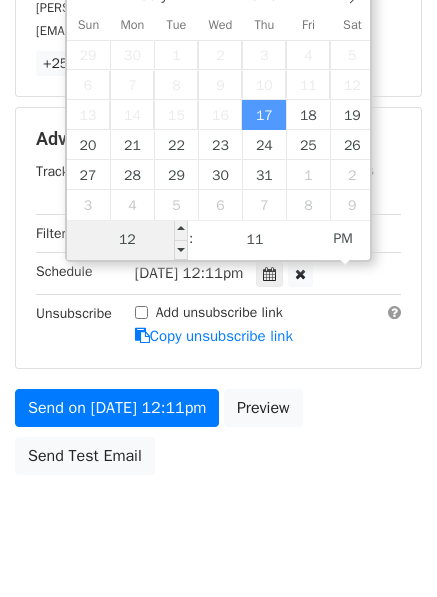 click on "12" at bounding box center (128, 240) 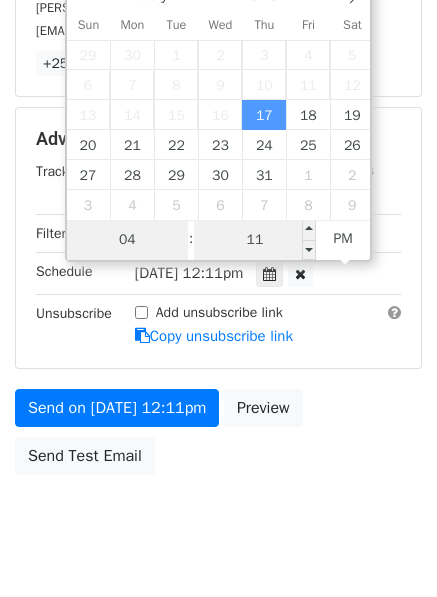 type on "04" 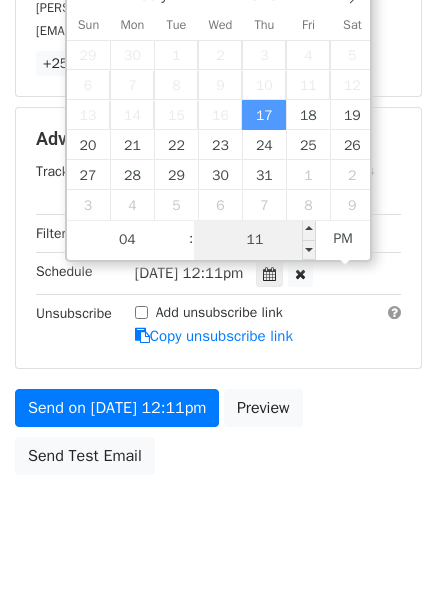 type on "[DATE] 16:11" 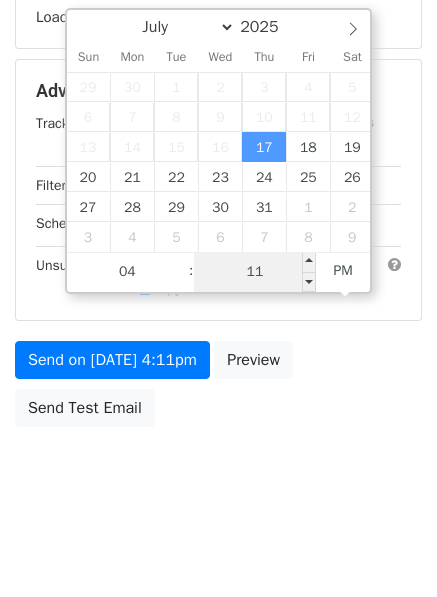 scroll, scrollTop: 346, scrollLeft: 0, axis: vertical 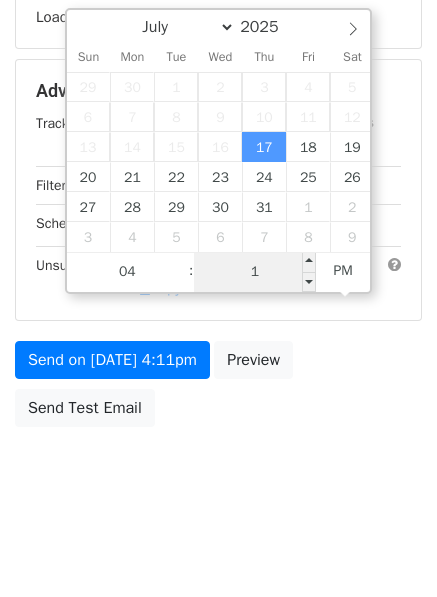 type on "10" 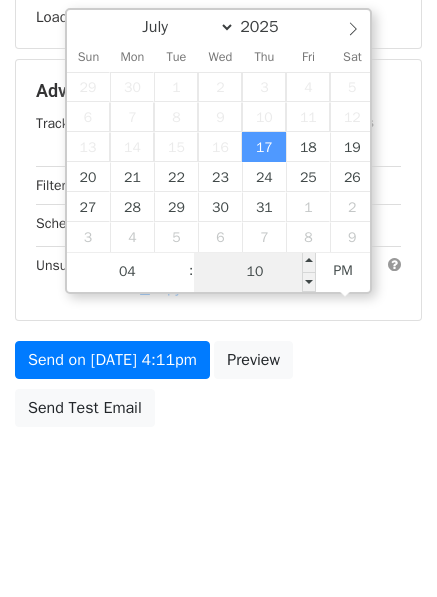 scroll, scrollTop: 378, scrollLeft: 0, axis: vertical 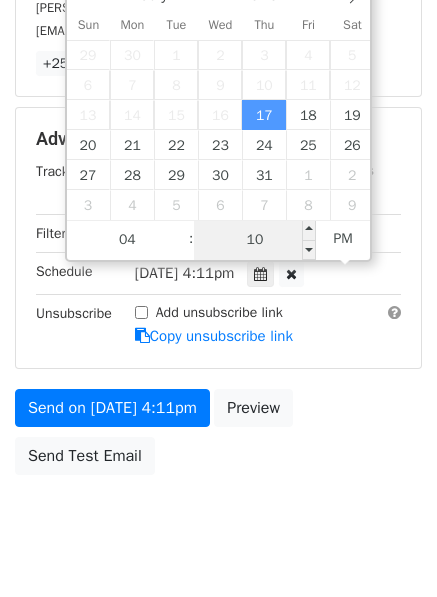 type on "[DATE] 16:10" 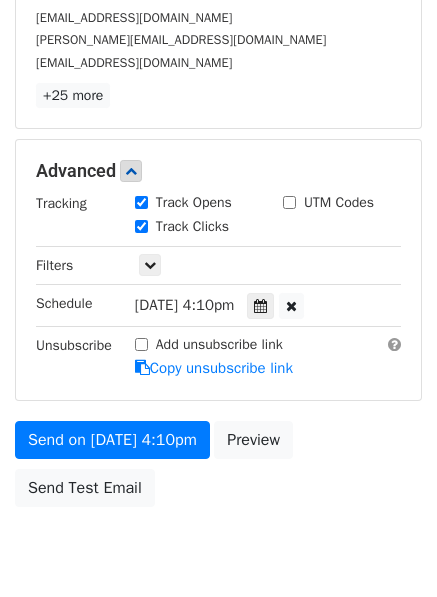 scroll, scrollTop: 378, scrollLeft: 0, axis: vertical 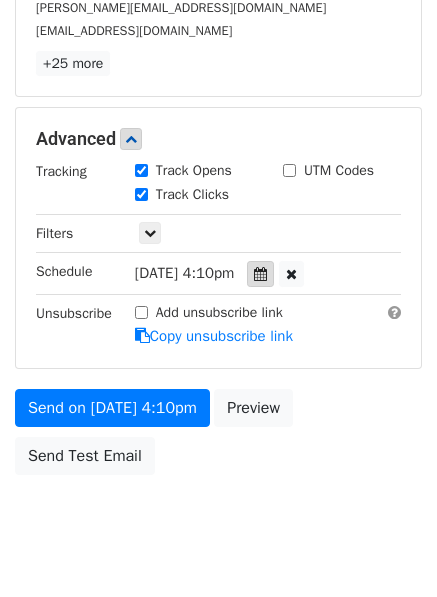 click at bounding box center [260, 274] 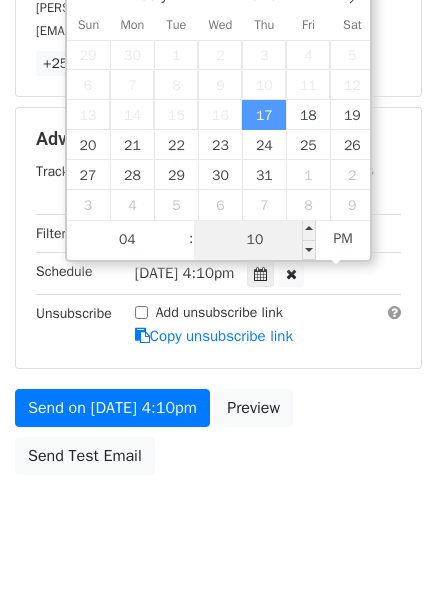 click on "10" at bounding box center [255, 240] 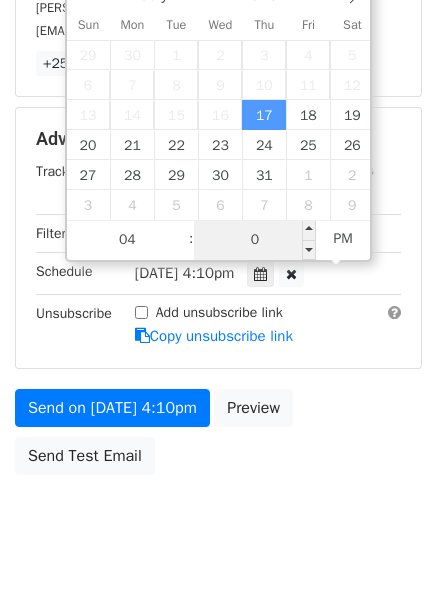 type on "00" 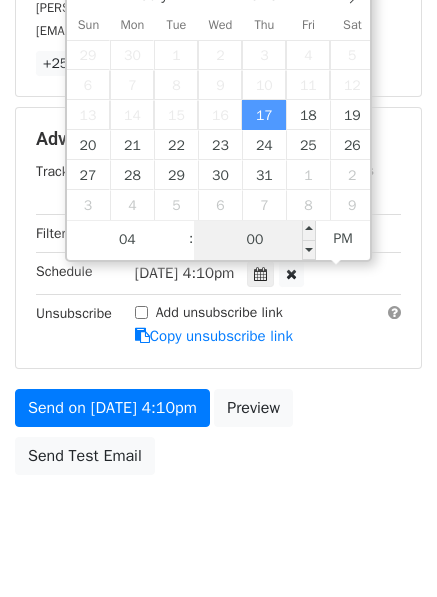 type on "[DATE] 16:00" 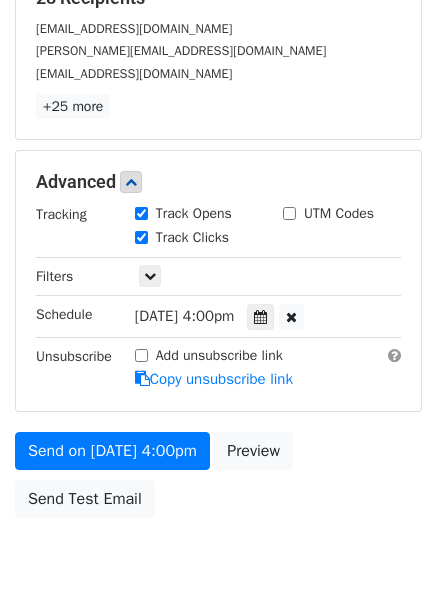 scroll, scrollTop: 426, scrollLeft: 0, axis: vertical 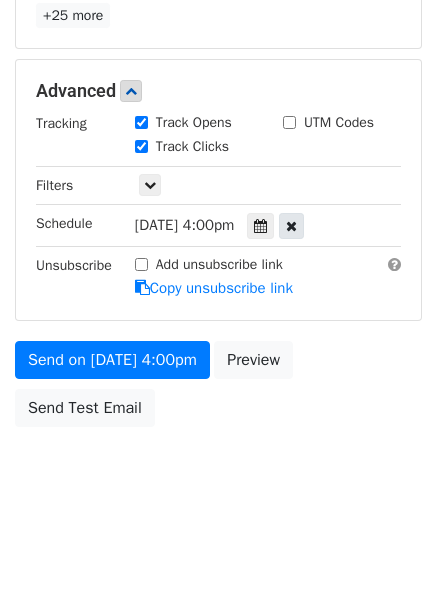 click at bounding box center (291, 226) 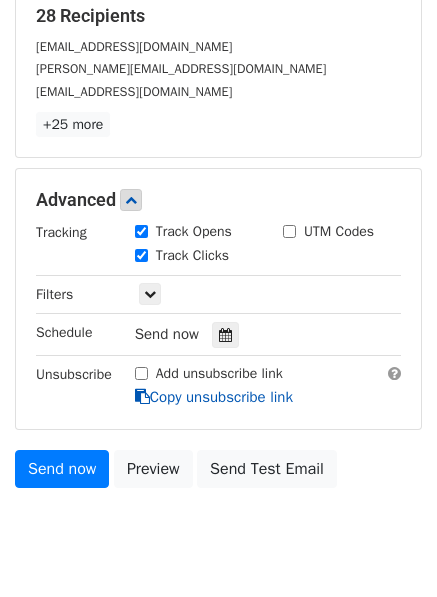 scroll, scrollTop: 360, scrollLeft: 0, axis: vertical 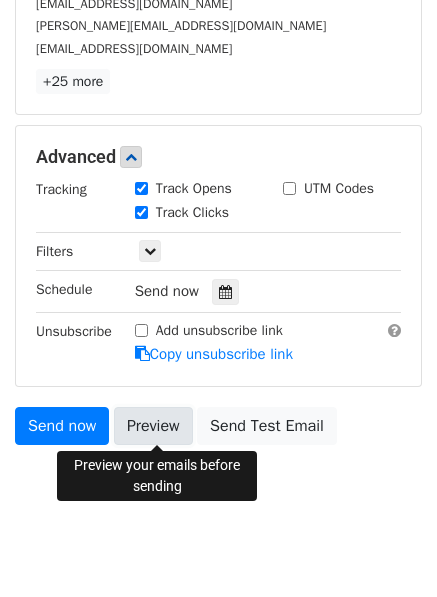 click on "Preview" at bounding box center (153, 426) 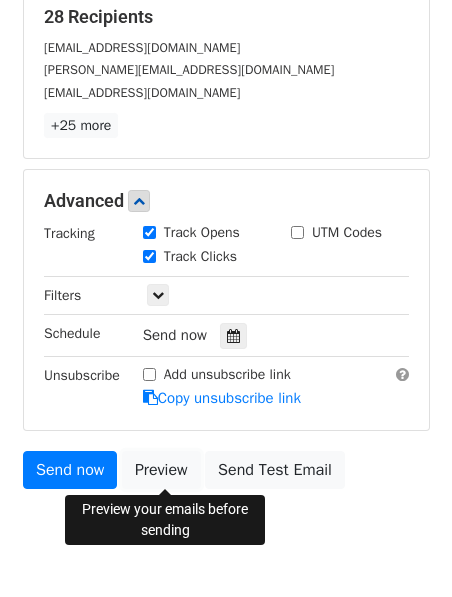 scroll, scrollTop: 360, scrollLeft: 0, axis: vertical 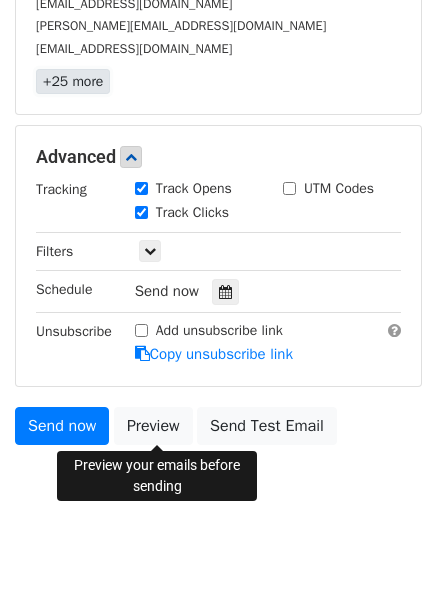 click on "+25 more" at bounding box center [73, 81] 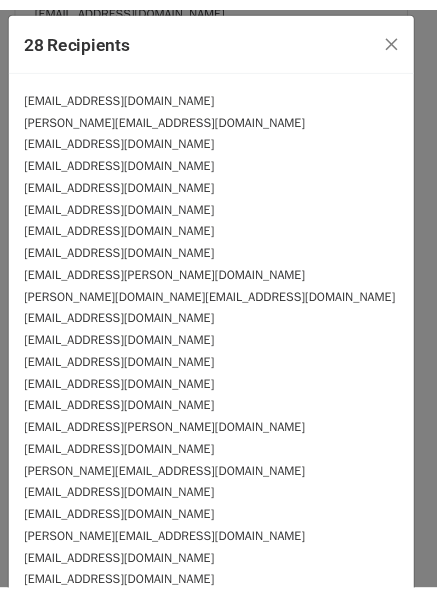 scroll, scrollTop: 0, scrollLeft: 0, axis: both 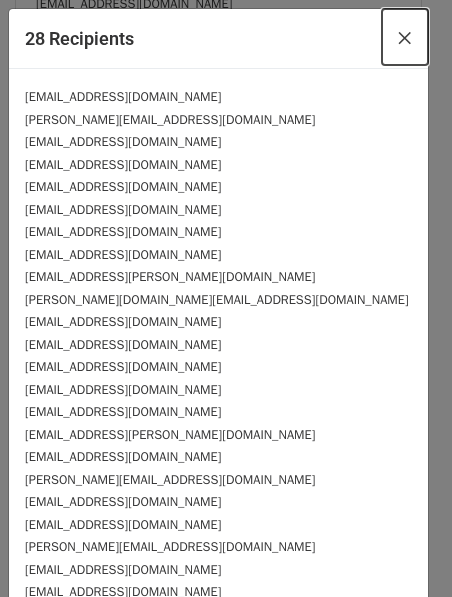 click on "×" at bounding box center (405, 37) 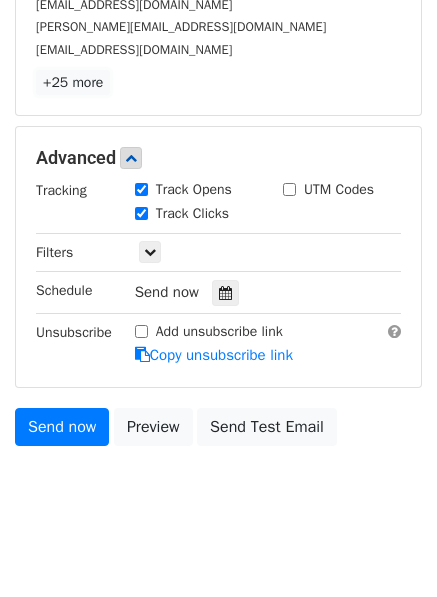 scroll, scrollTop: 378, scrollLeft: 0, axis: vertical 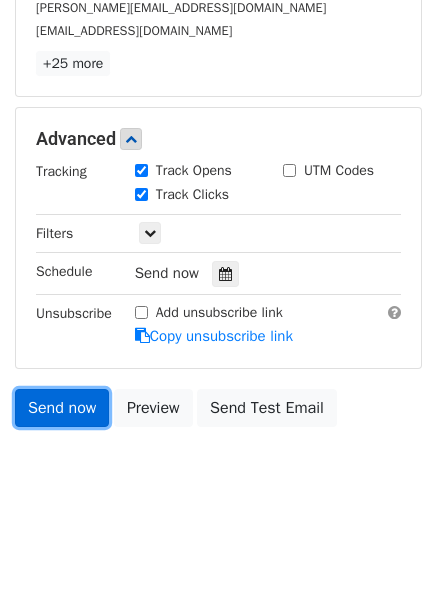 click on "Send now" at bounding box center [62, 408] 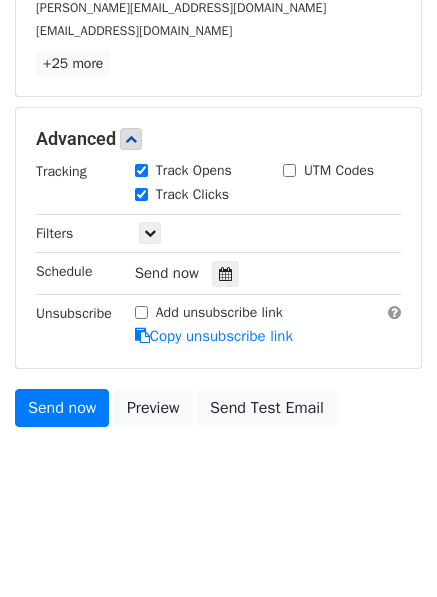 click on "+25 more" at bounding box center [218, 63] 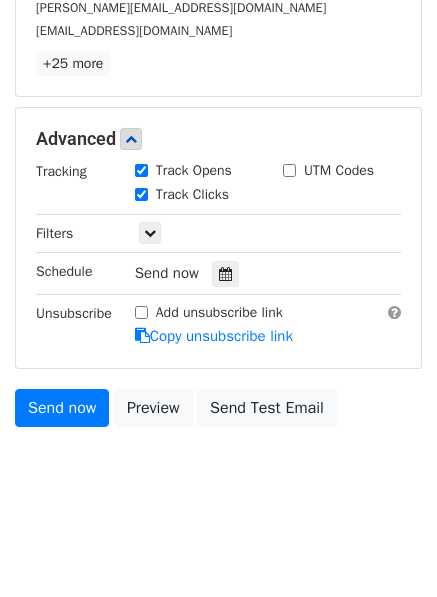 click on "New Campaign
Daily emails left: 88
Google Sheet:
TEST000
Variables
Copy/paste...
{{First Name}}
{{Recipient ↑ ↓}}
{{Status}}
Email column
First Name
Recipient ↑ ↓
Status
Templates
Load...
Webinar Invitation
Order Confirmation
Trial Expiration Warning
Newsletter
Event Invitation
Appointment Confirmation
Customer Feedback
Product Launch
Follow-up Email
Welcome Email
Save
28 Recipients
[EMAIL_ADDRESS][DOMAIN_NAME]
[PERSON_NAME][DOMAIN_NAME][EMAIL_ADDRESS][DOMAIN_NAME]
[EMAIL_ADDRESS][DOMAIN_NAME]
+25 more
28 Recipients
×
[EMAIL_ADDRESS][DOMAIN_NAME]
[PERSON_NAME][DOMAIN_NAME][EMAIL_ADDRESS][DOMAIN_NAME]
[EMAIL_ADDRESS][DOMAIN_NAME]
[EMAIL_ADDRESS][DOMAIN_NAME]
[EMAIL_ADDRESS][DOMAIN_NAME]
[EMAIL_ADDRESS][DOMAIN_NAME]
[DOMAIN_NAME][EMAIL_ADDRESS][DOMAIN_NAME]
[EMAIL_ADDRESS][DOMAIN_NAME]
[DOMAIN_NAME][EMAIL_ADDRESS][PERSON_NAME][DOMAIN_NAME]" at bounding box center [218, 109] 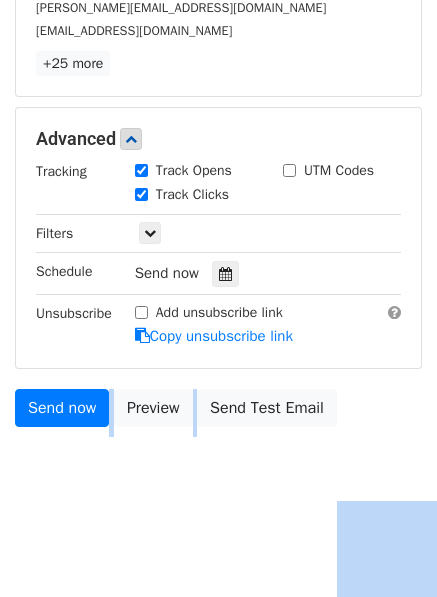 click on "New Campaign
Daily emails left: 88
Google Sheet:
TEST000
Variables
Copy/paste...
{{First Name}}
{{Recipient ↑ ↓}}
{{Status}}
Email column
First Name
Recipient ↑ ↓
Status
Templates
Load...
Webinar Invitation
Order Confirmation
Trial Expiration Warning
Newsletter
Event Invitation
Appointment Confirmation
Customer Feedback
Product Launch
Follow-up Email
Welcome Email
Save
28 Recipients
[EMAIL_ADDRESS][DOMAIN_NAME]
[PERSON_NAME][DOMAIN_NAME][EMAIL_ADDRESS][DOMAIN_NAME]
[EMAIL_ADDRESS][DOMAIN_NAME]
+25 more
28 Recipients
×
[EMAIL_ADDRESS][DOMAIN_NAME]
[PERSON_NAME][DOMAIN_NAME][EMAIL_ADDRESS][DOMAIN_NAME]
[EMAIL_ADDRESS][DOMAIN_NAME]
[EMAIL_ADDRESS][DOMAIN_NAME]
[EMAIL_ADDRESS][DOMAIN_NAME]
[EMAIL_ADDRESS][DOMAIN_NAME]
[DOMAIN_NAME][EMAIL_ADDRESS][DOMAIN_NAME]
[EMAIL_ADDRESS][DOMAIN_NAME]
[DOMAIN_NAME][EMAIL_ADDRESS][PERSON_NAME][DOMAIN_NAME]" at bounding box center [218, 109] 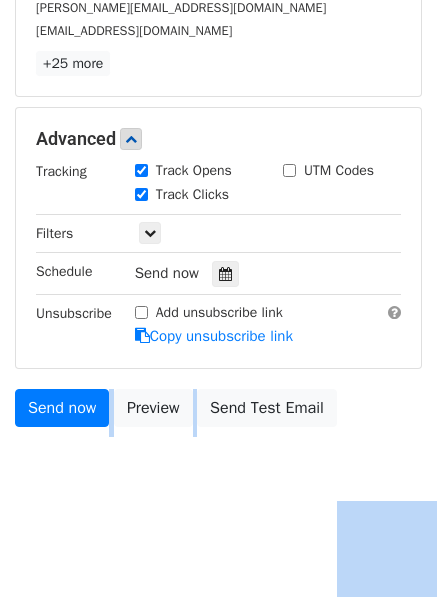 click on "New Campaign
Daily emails left: 88
Google Sheet:
TEST000
Variables
Copy/paste...
{{First Name}}
{{Recipient ↑ ↓}}
{{Status}}
Email column
First Name
Recipient ↑ ↓
Status
Templates
Load...
Webinar Invitation
Order Confirmation
Trial Expiration Warning
Newsletter
Event Invitation
Appointment Confirmation
Customer Feedback
Product Launch
Follow-up Email
Welcome Email
Save
28 Recipients
[EMAIL_ADDRESS][DOMAIN_NAME]
[PERSON_NAME][DOMAIN_NAME][EMAIL_ADDRESS][DOMAIN_NAME]
[EMAIL_ADDRESS][DOMAIN_NAME]
+25 more
28 Recipients
×
[EMAIL_ADDRESS][DOMAIN_NAME]
[PERSON_NAME][DOMAIN_NAME][EMAIL_ADDRESS][DOMAIN_NAME]
[EMAIL_ADDRESS][DOMAIN_NAME]
[EMAIL_ADDRESS][DOMAIN_NAME]
[EMAIL_ADDRESS][DOMAIN_NAME]
[EMAIL_ADDRESS][DOMAIN_NAME]
[DOMAIN_NAME][EMAIL_ADDRESS][DOMAIN_NAME]
[EMAIL_ADDRESS][DOMAIN_NAME]
[DOMAIN_NAME][EMAIL_ADDRESS][PERSON_NAME][DOMAIN_NAME]" at bounding box center [218, 77] 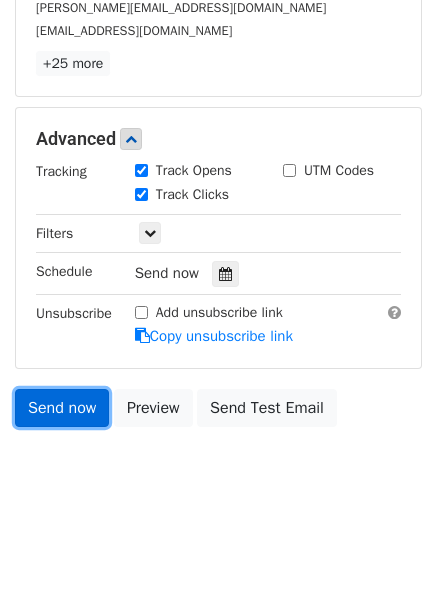 click on "Send now" at bounding box center [62, 408] 